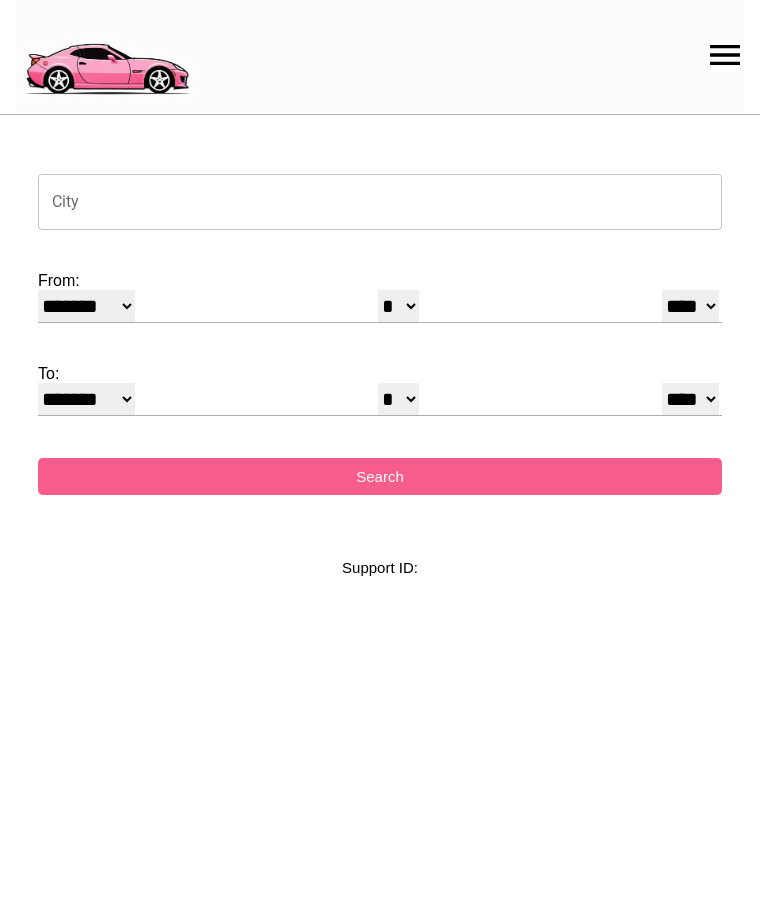 select on "*" 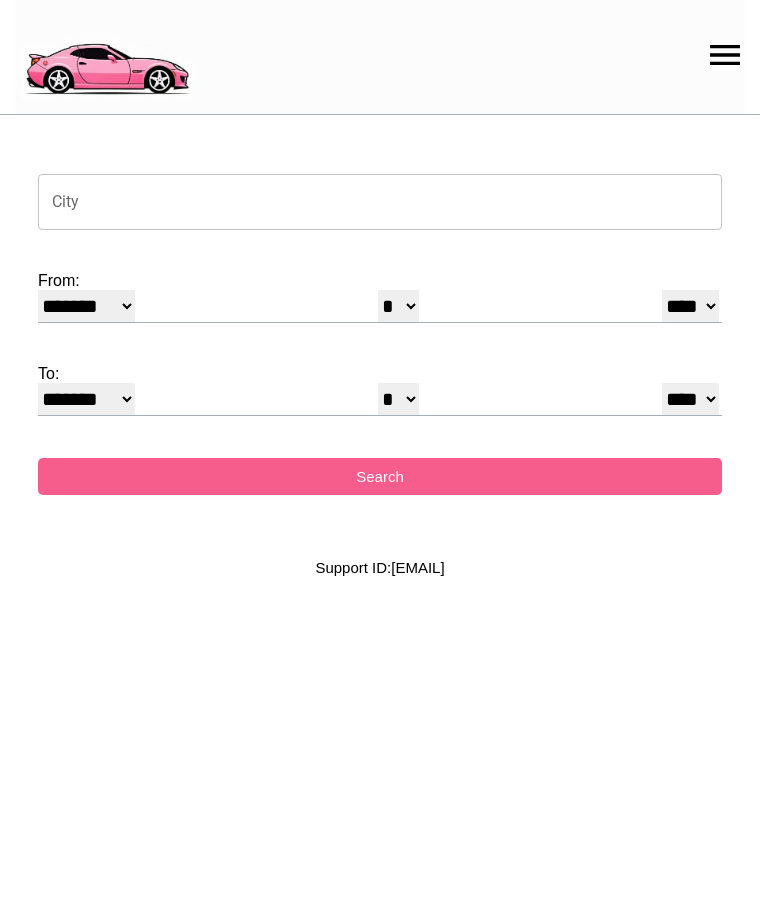 scroll, scrollTop: 0, scrollLeft: 0, axis: both 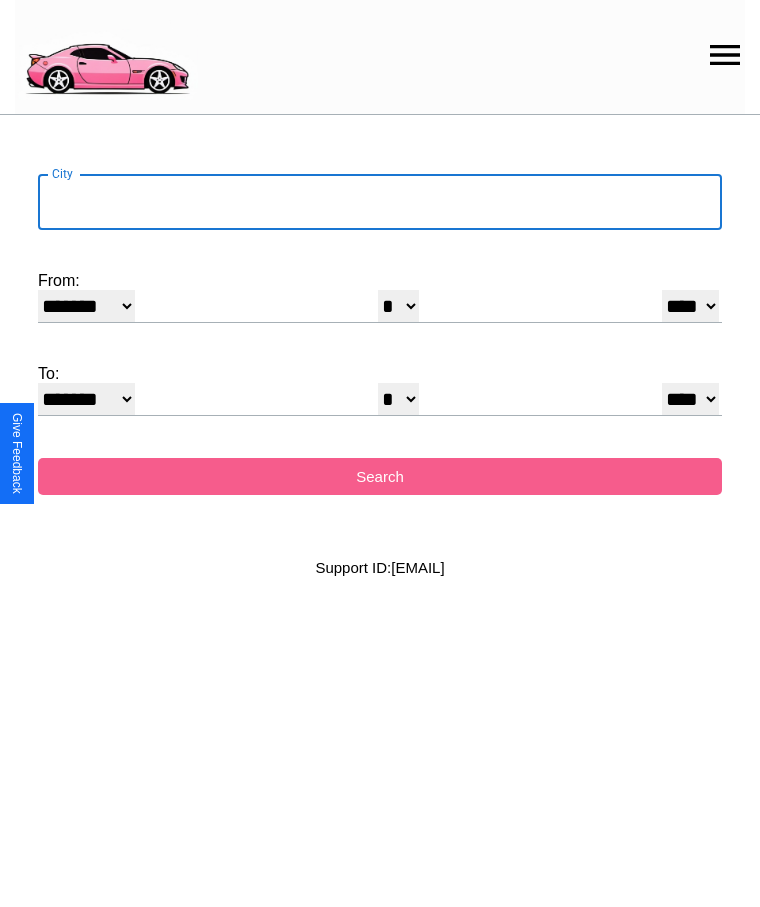 click on "City" at bounding box center (380, 202) 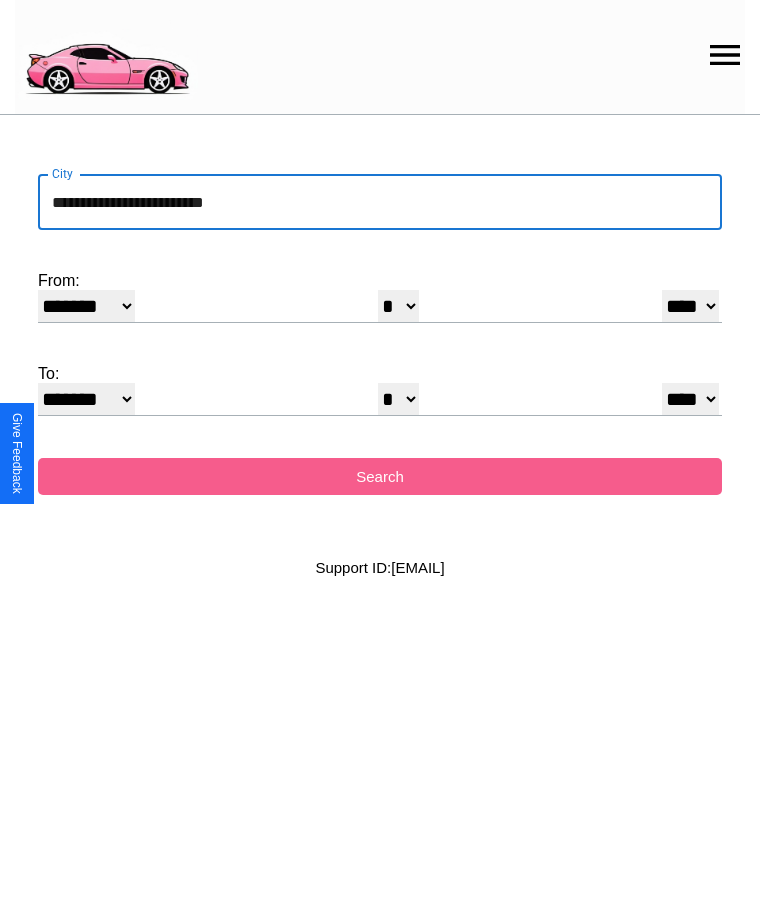 type on "**********" 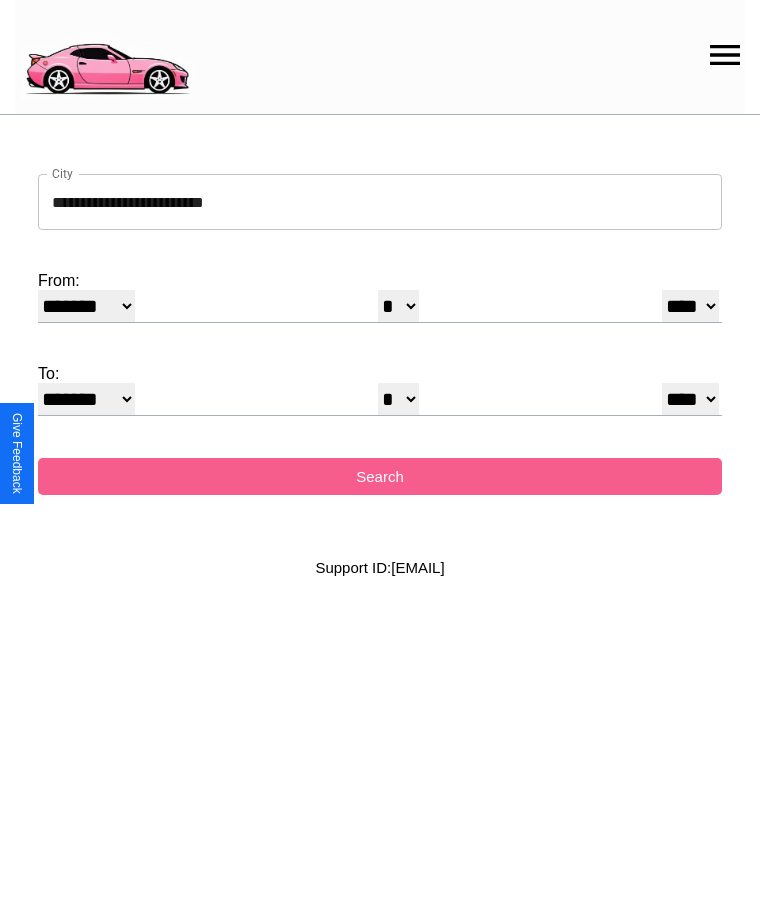 click on "******* ******** ***** ***** *** **** **** ****** ********* ******* ******** ********" at bounding box center [86, 306] 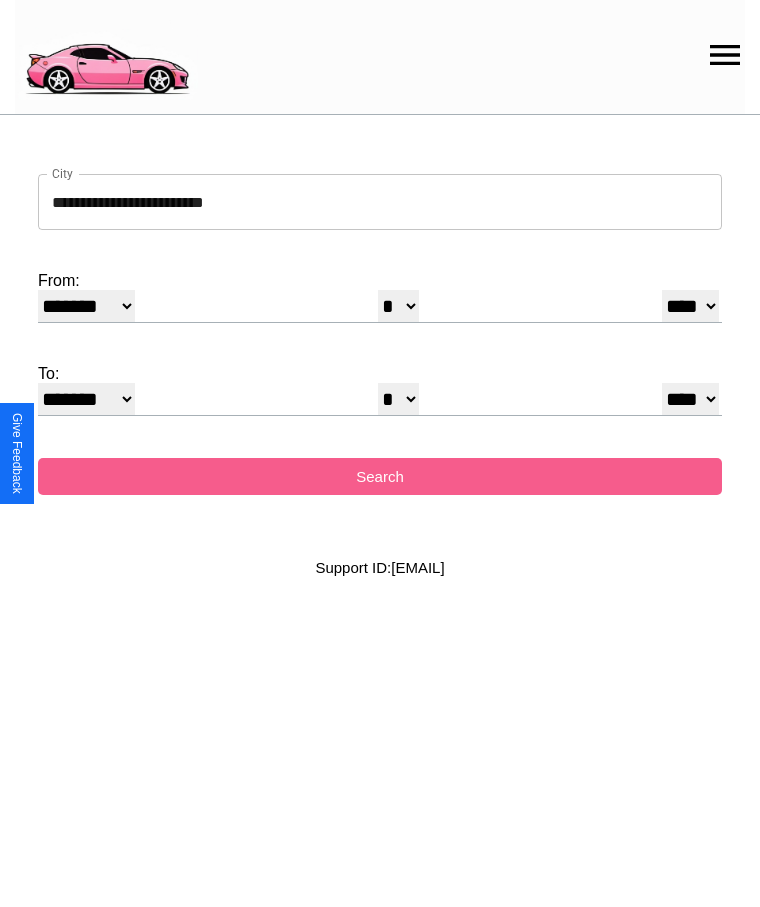 select on "*" 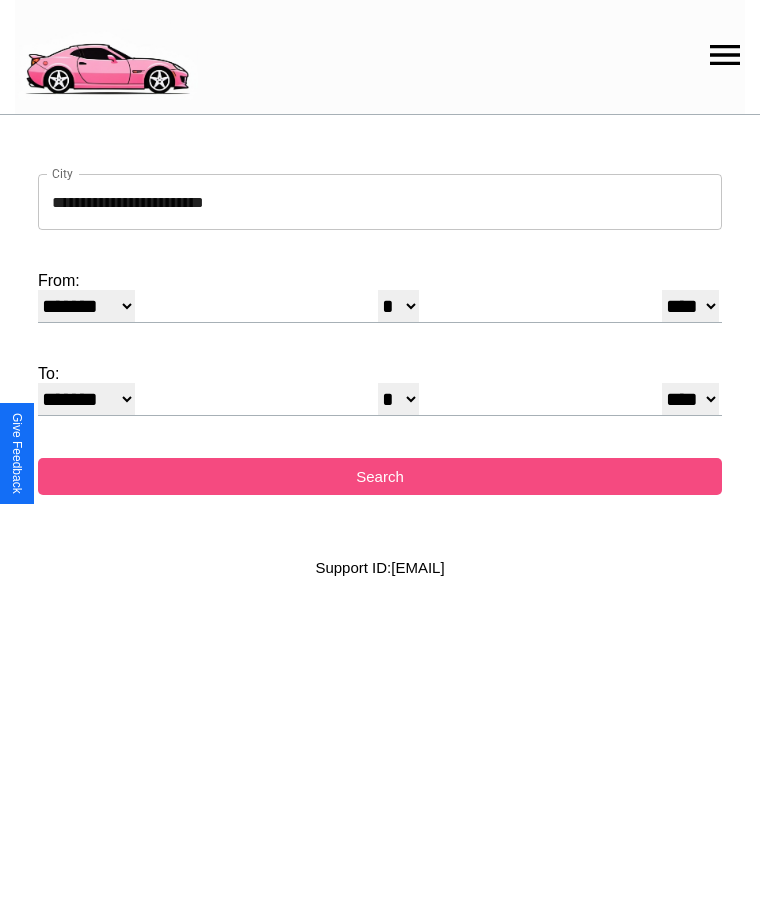 click on "Search" at bounding box center (380, 476) 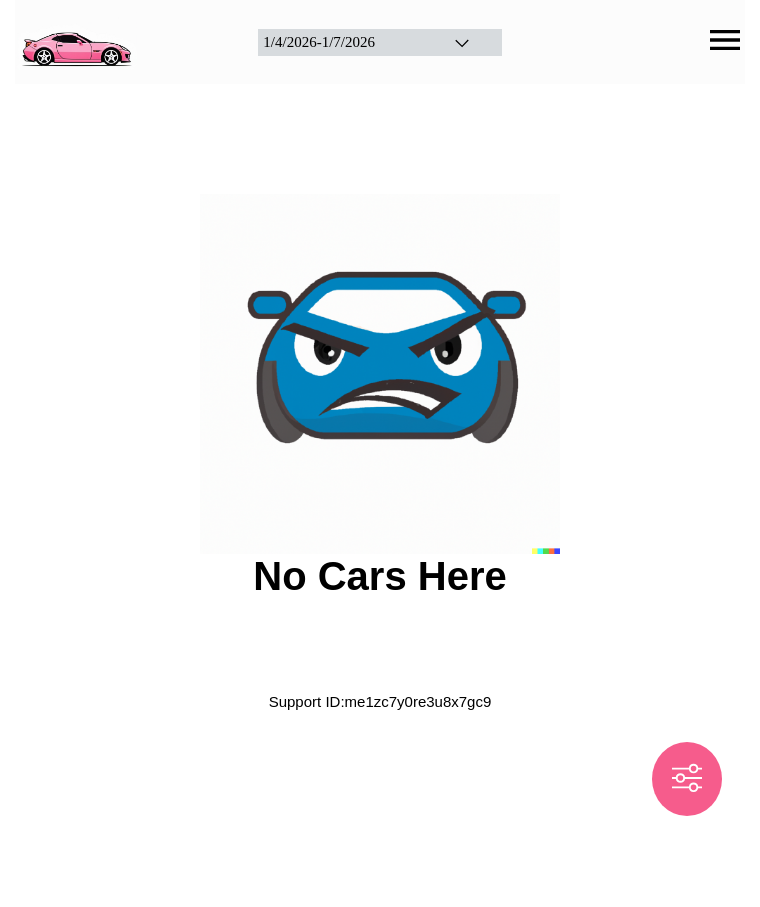 scroll, scrollTop: 0, scrollLeft: 0, axis: both 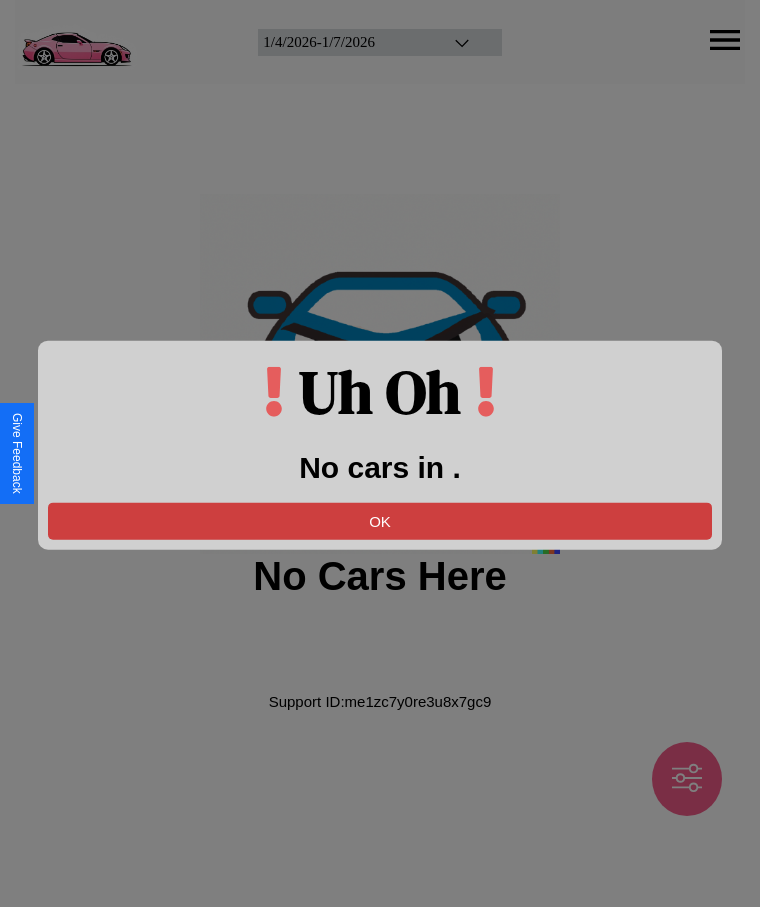 click on "OK" at bounding box center (380, 520) 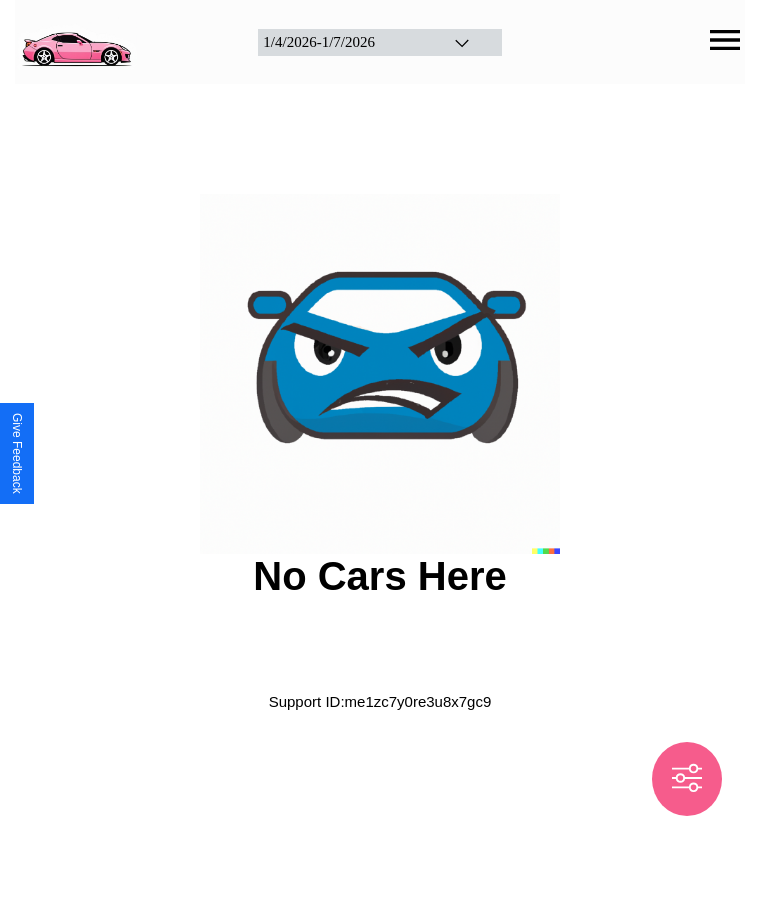 click at bounding box center [76, 40] 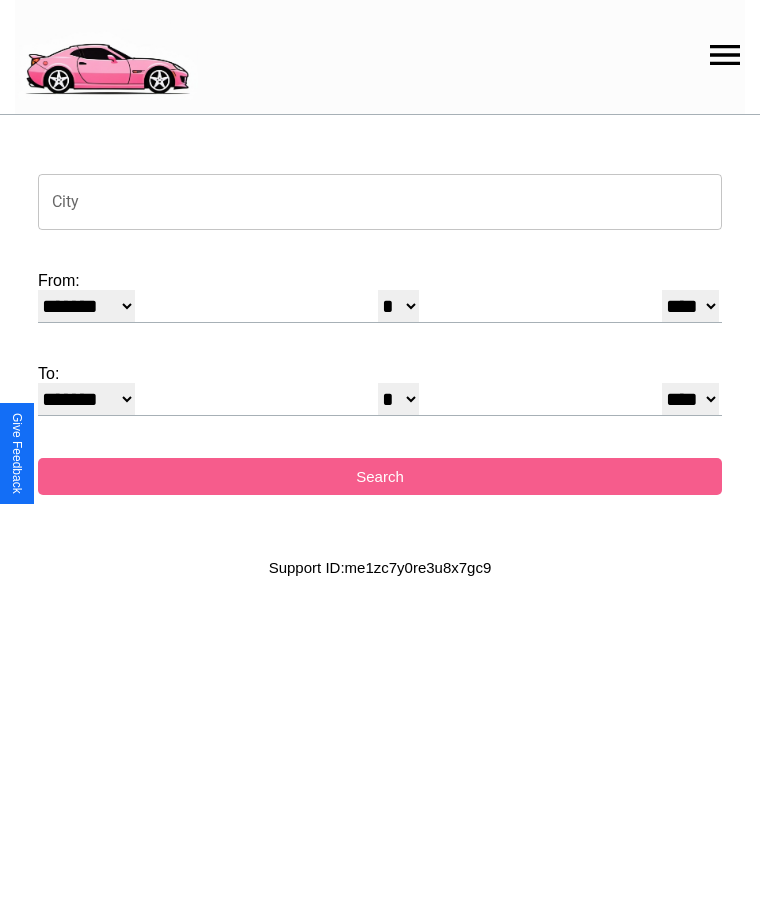 click 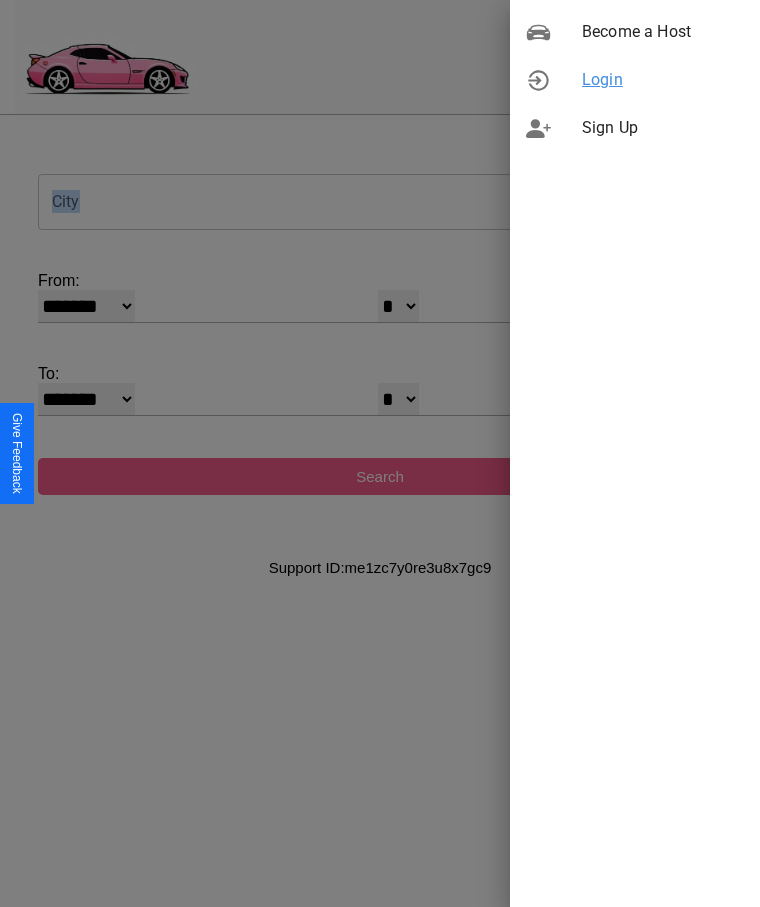 click on "Login" at bounding box center [663, 80] 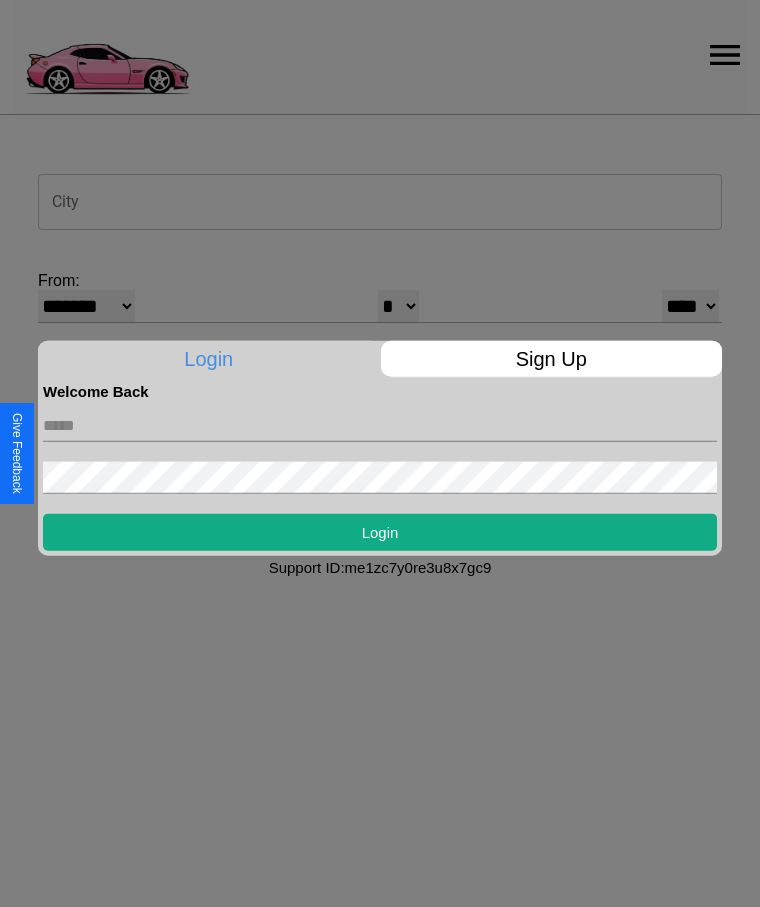 click at bounding box center [380, 425] 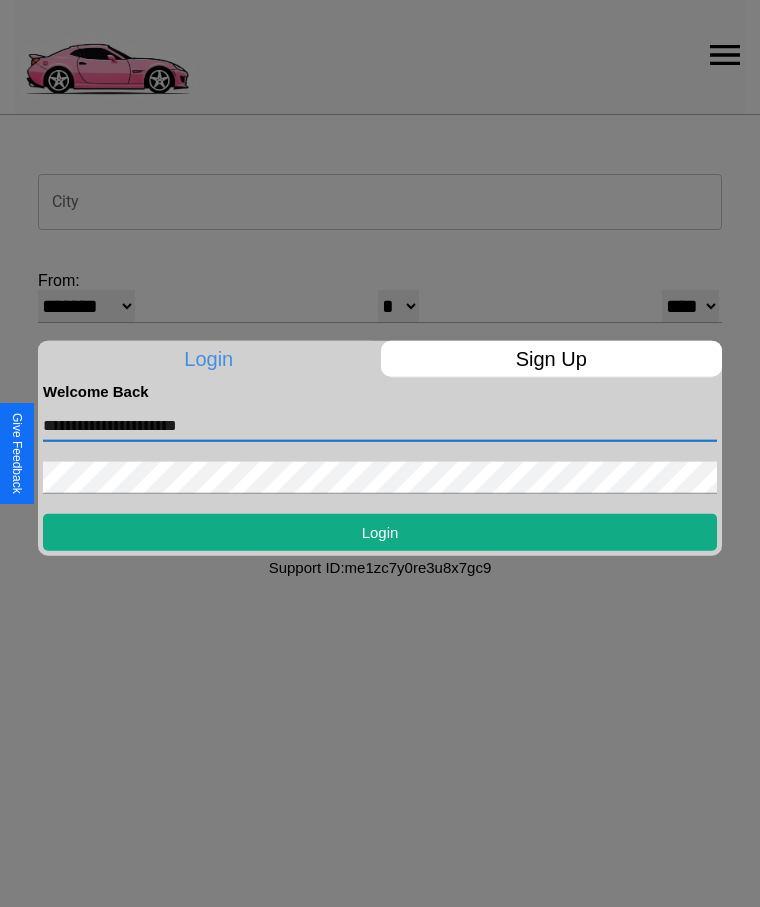 type on "**********" 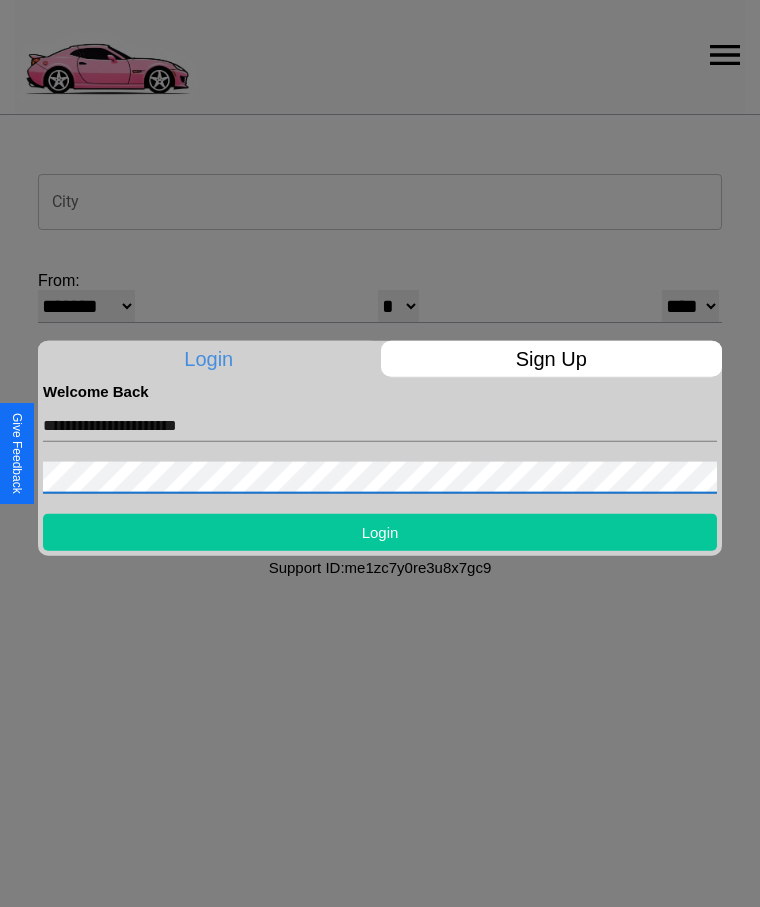 click on "Login" at bounding box center (380, 531) 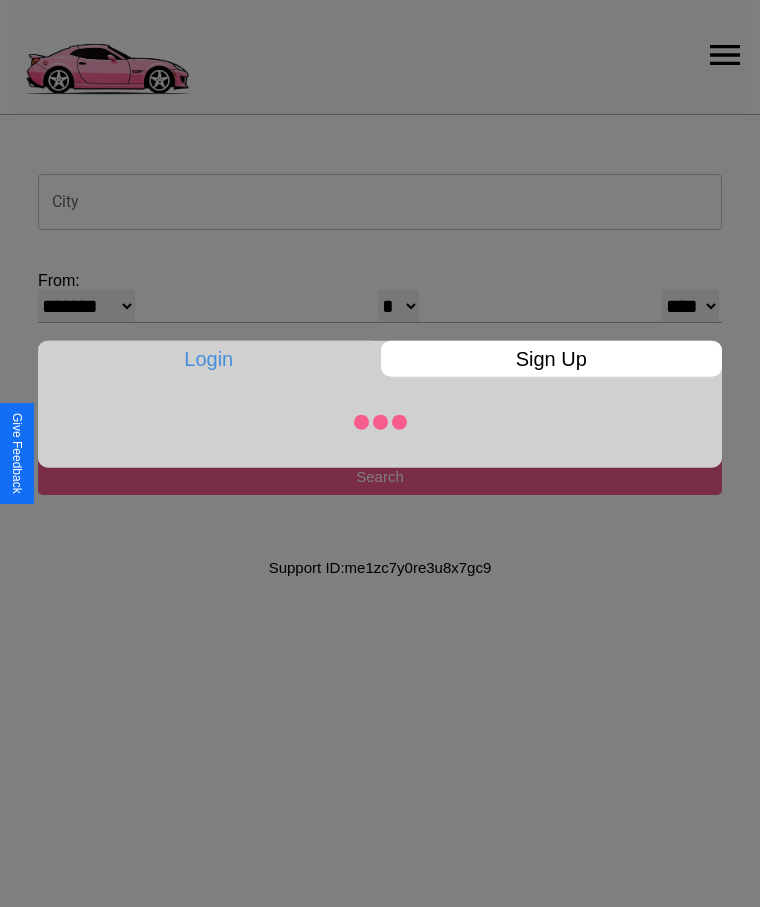 select on "*" 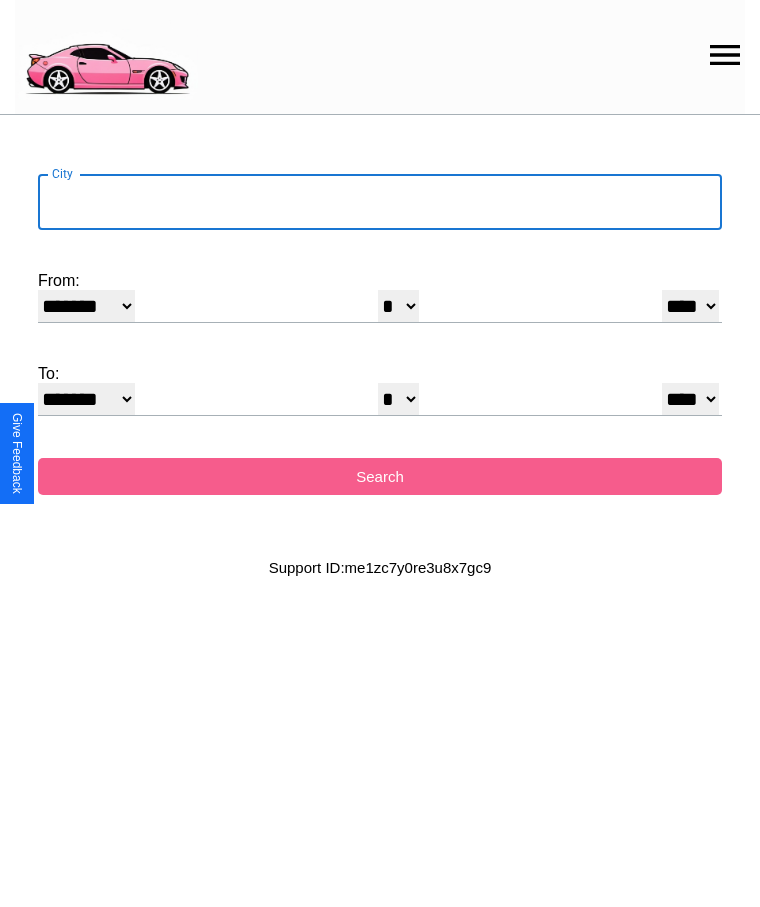 click on "City" at bounding box center [380, 202] 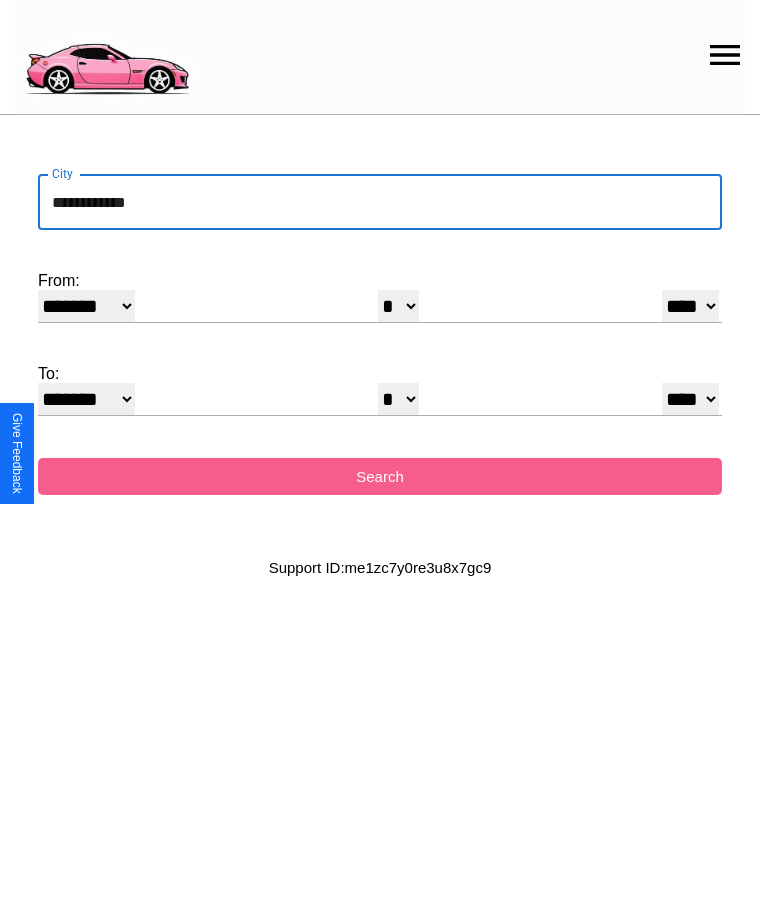 type on "**********" 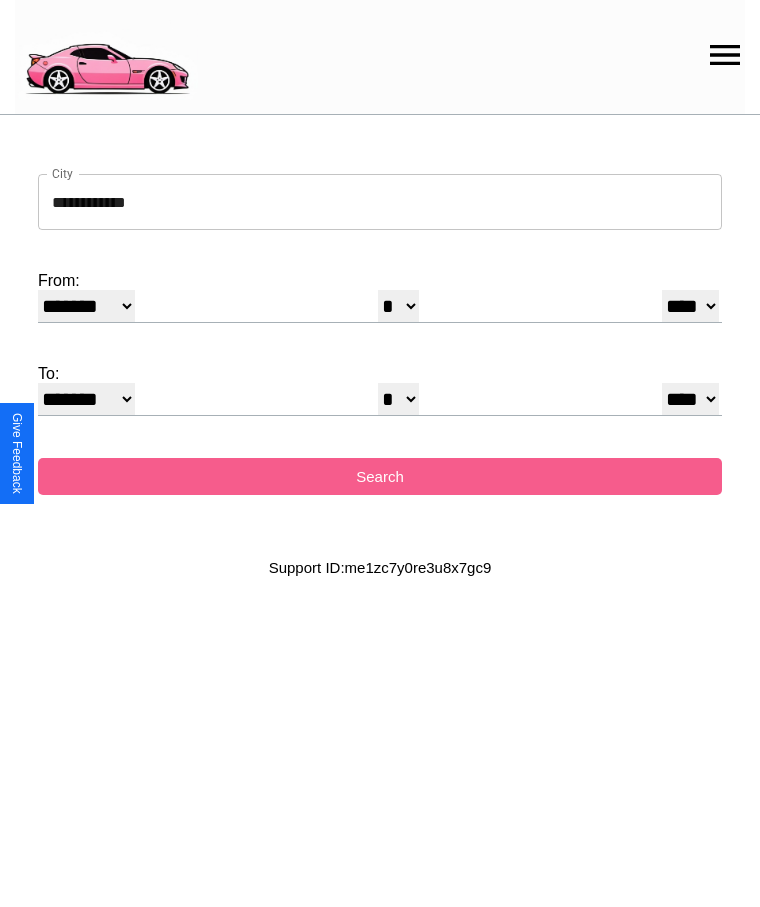 click on "******* ******** ***** ***** *** **** **** ****** ********* ******* ******** ********" at bounding box center [86, 306] 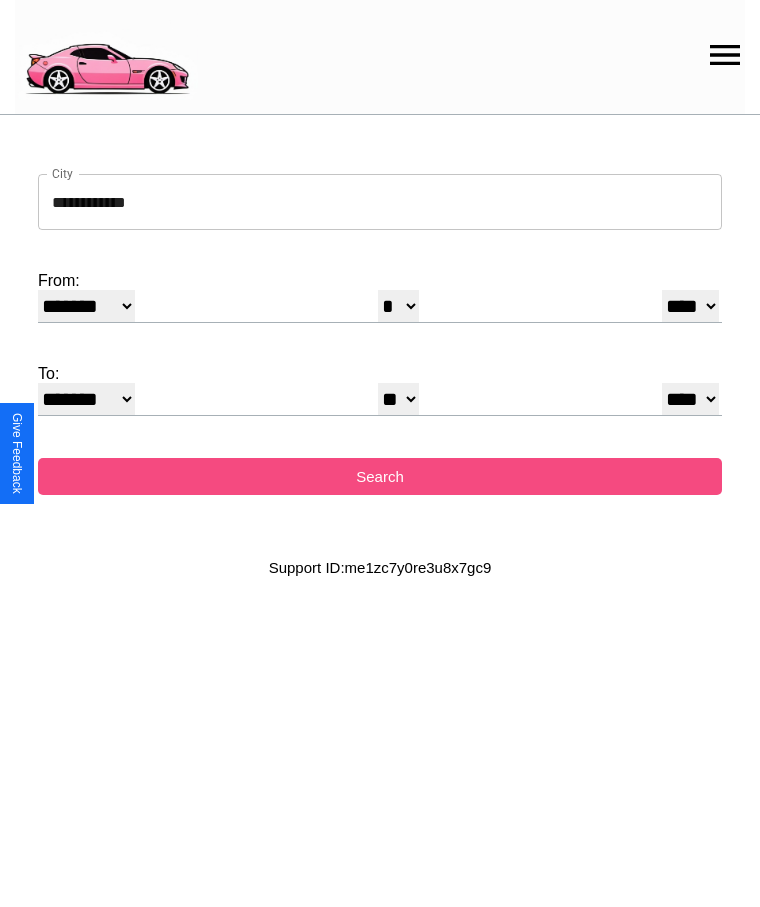 click on "Search" at bounding box center (380, 476) 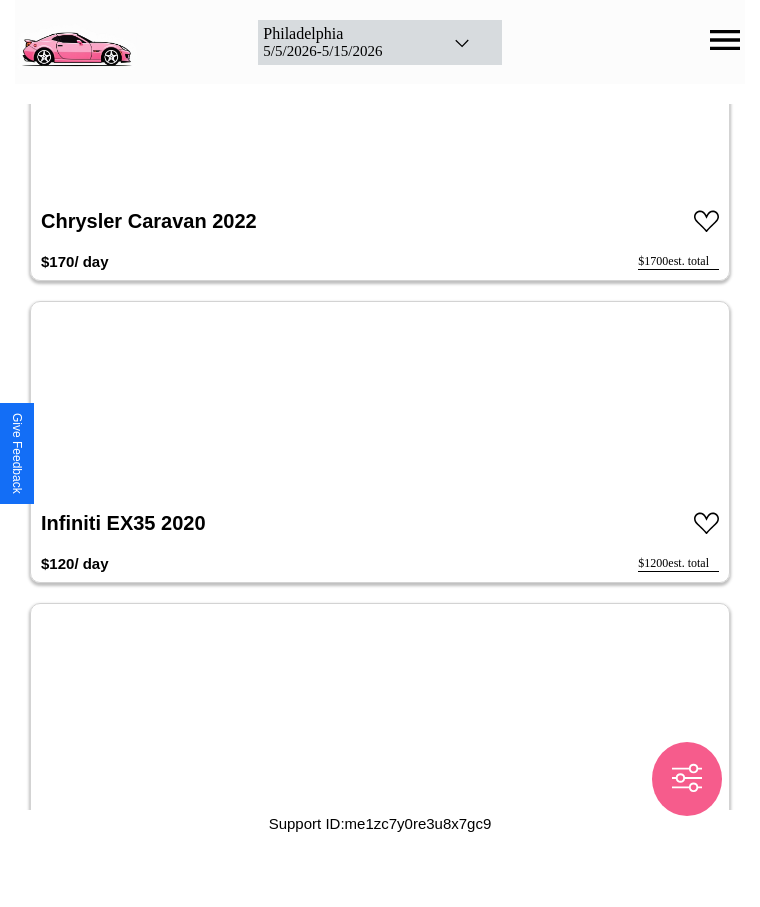 scroll, scrollTop: 4952, scrollLeft: 0, axis: vertical 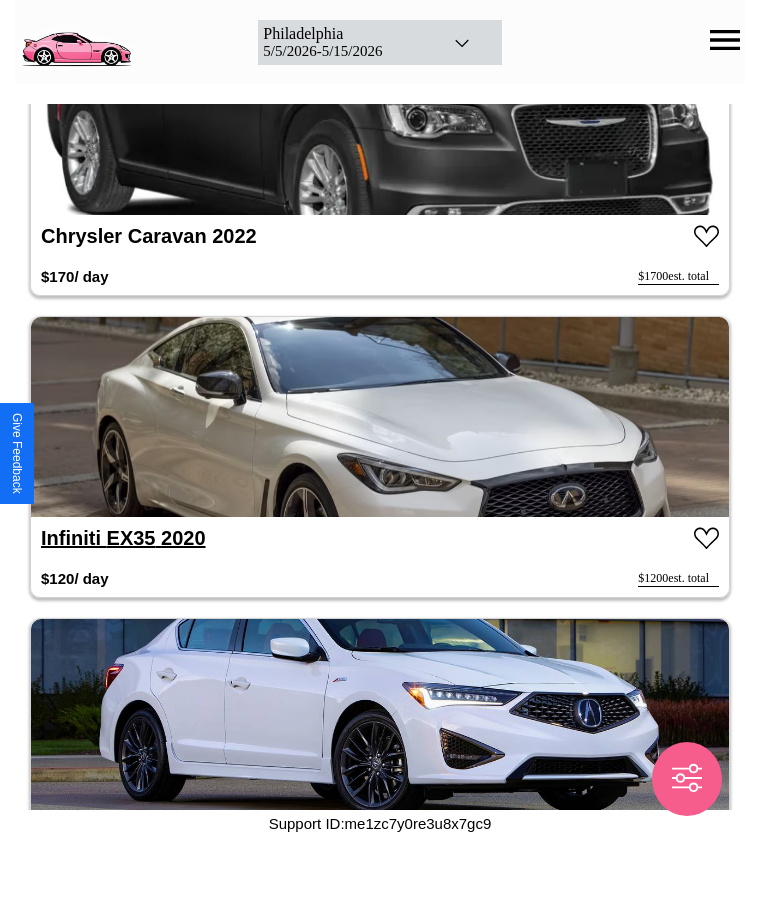 click on "Infiniti   EX35   2020" at bounding box center [123, 538] 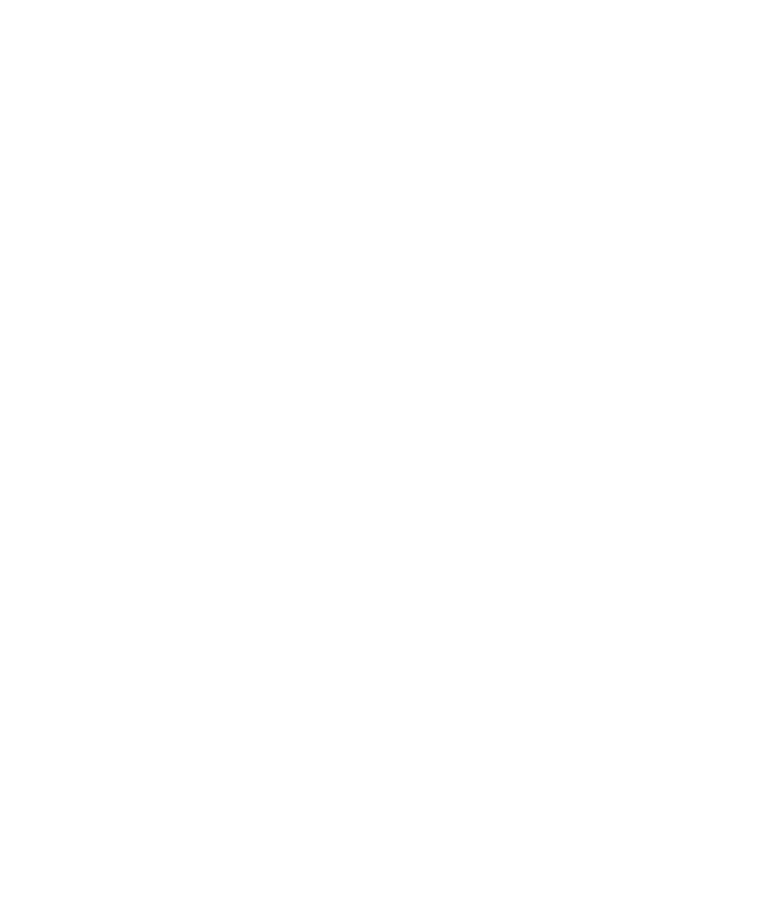 scroll, scrollTop: 0, scrollLeft: 0, axis: both 